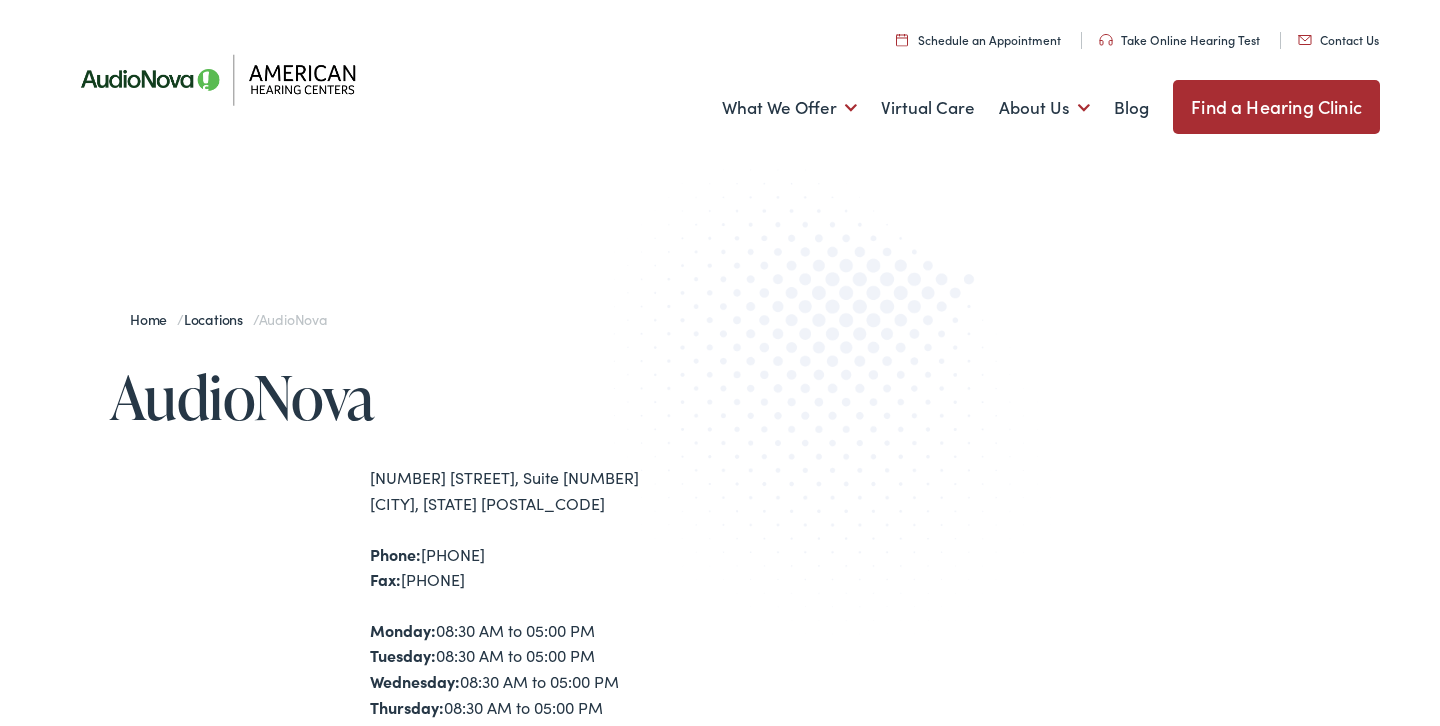scroll, scrollTop: 0, scrollLeft: 0, axis: both 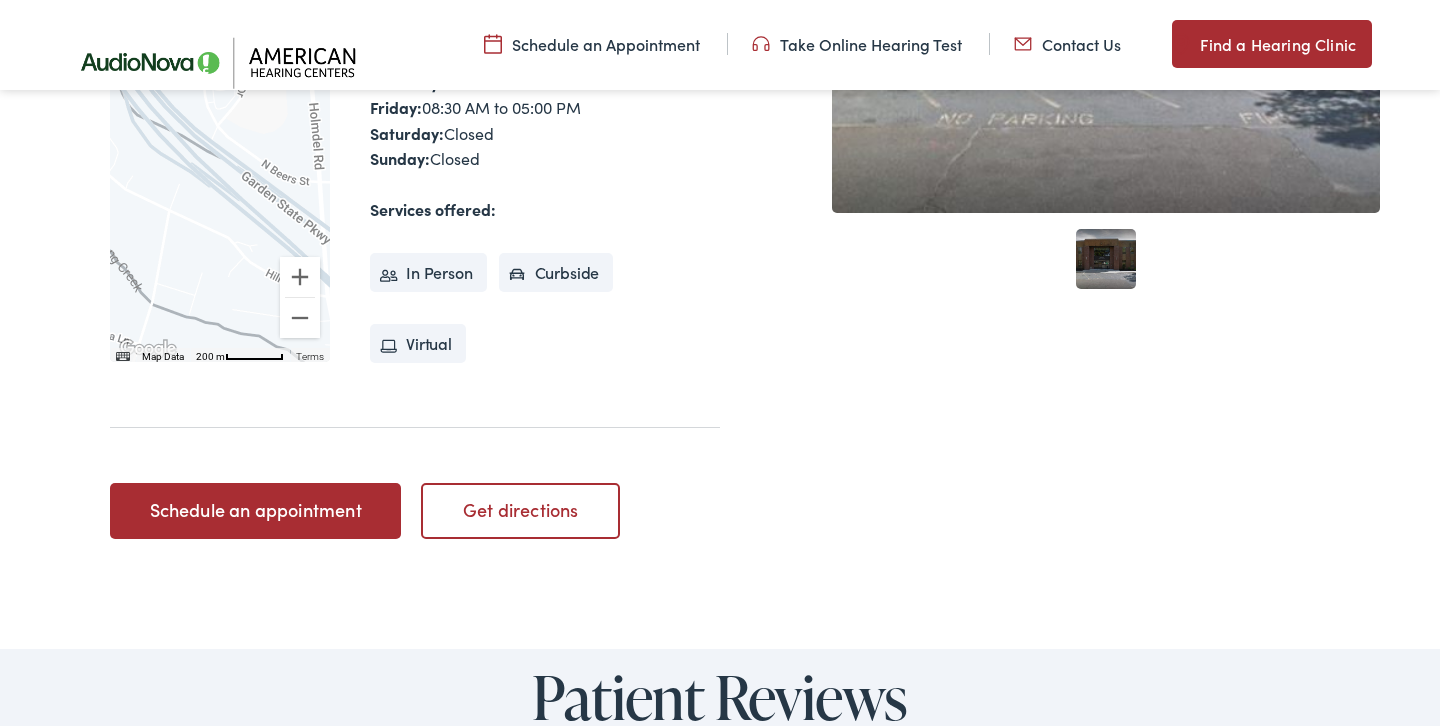 click on "Schedule an appointment" at bounding box center [255, 511] 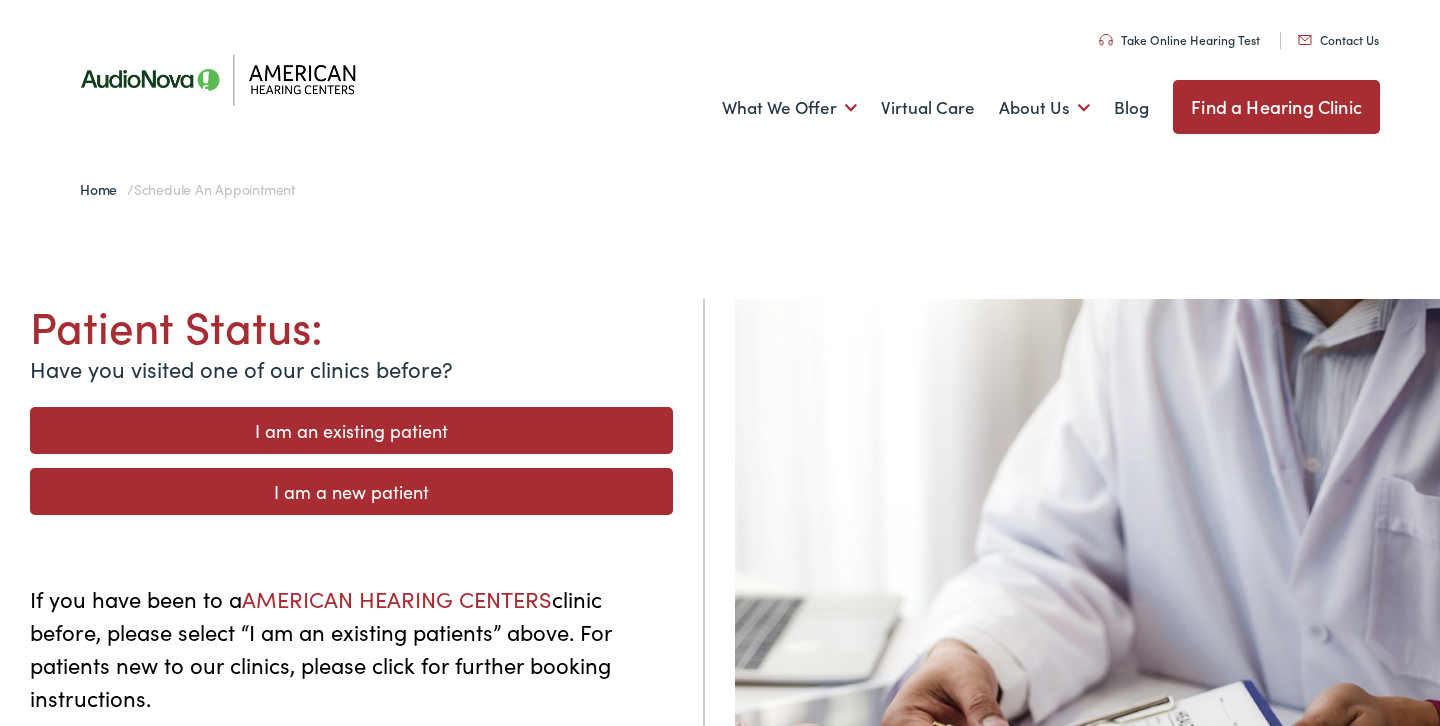 scroll, scrollTop: 0, scrollLeft: 0, axis: both 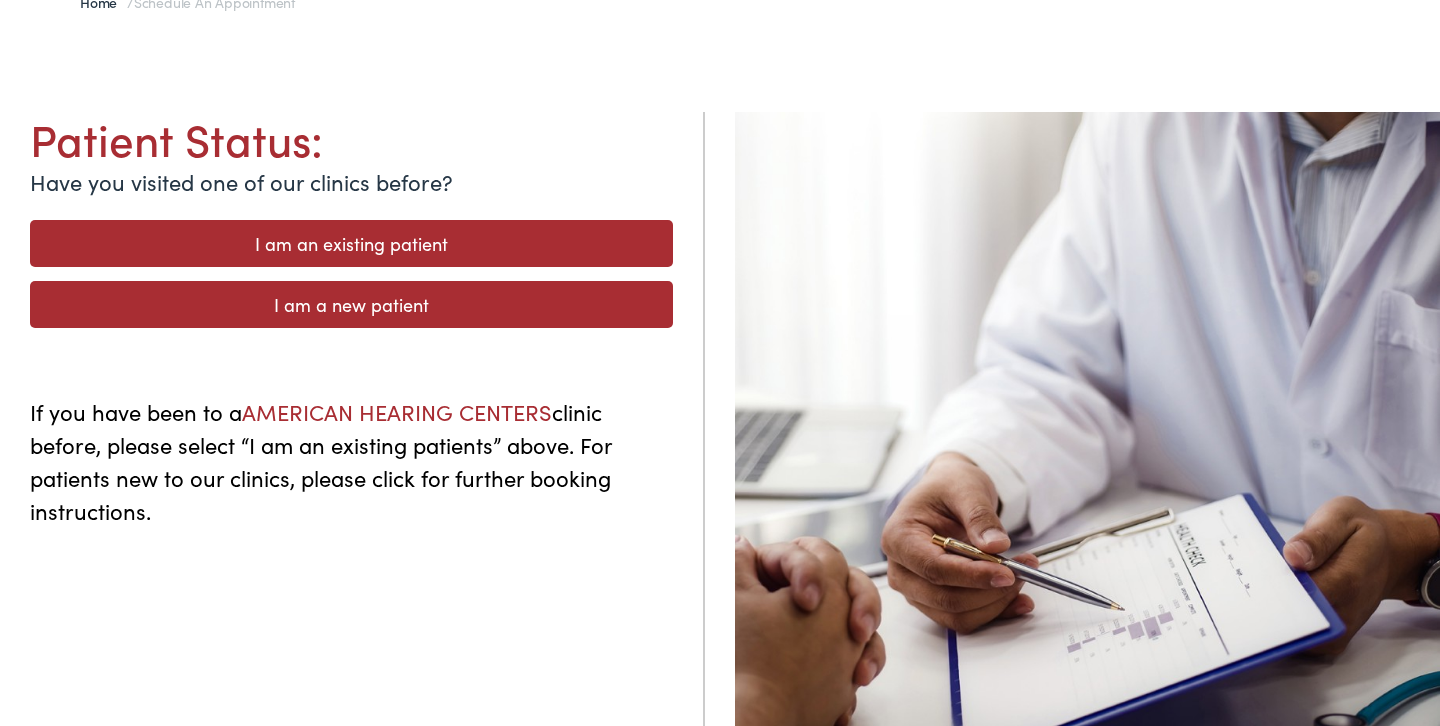click on "I am a new patient" at bounding box center [351, 304] 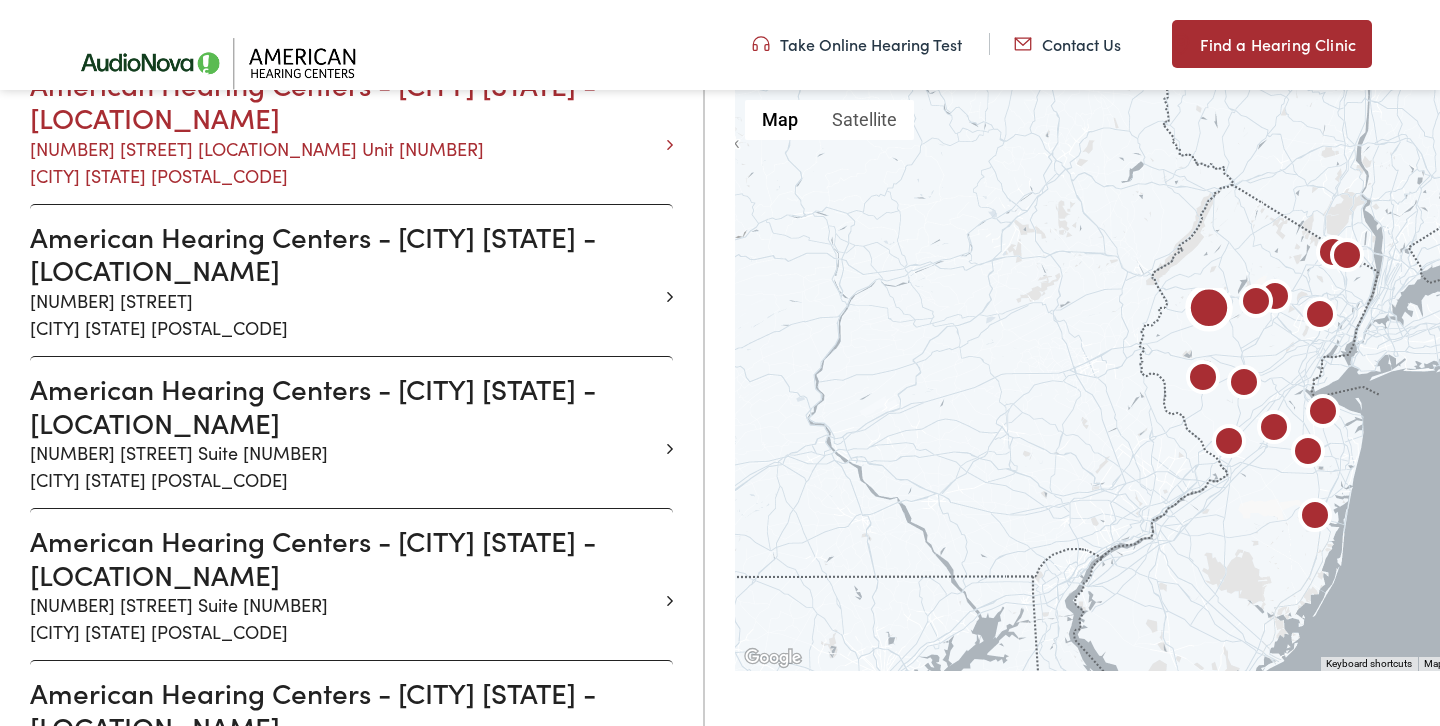 scroll, scrollTop: 927, scrollLeft: 0, axis: vertical 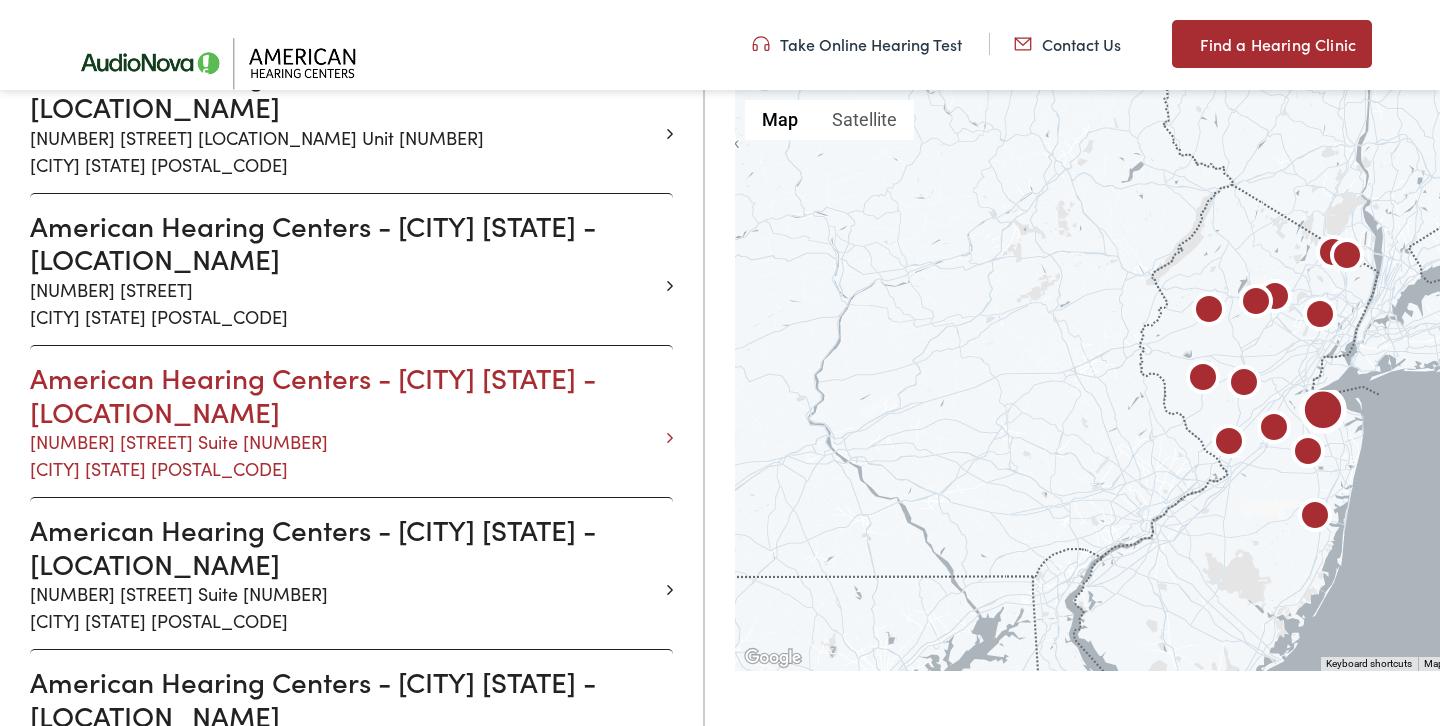 click on "American Hearing Centers - HOLMDEL NJ - N BEERS" at bounding box center (344, 394) 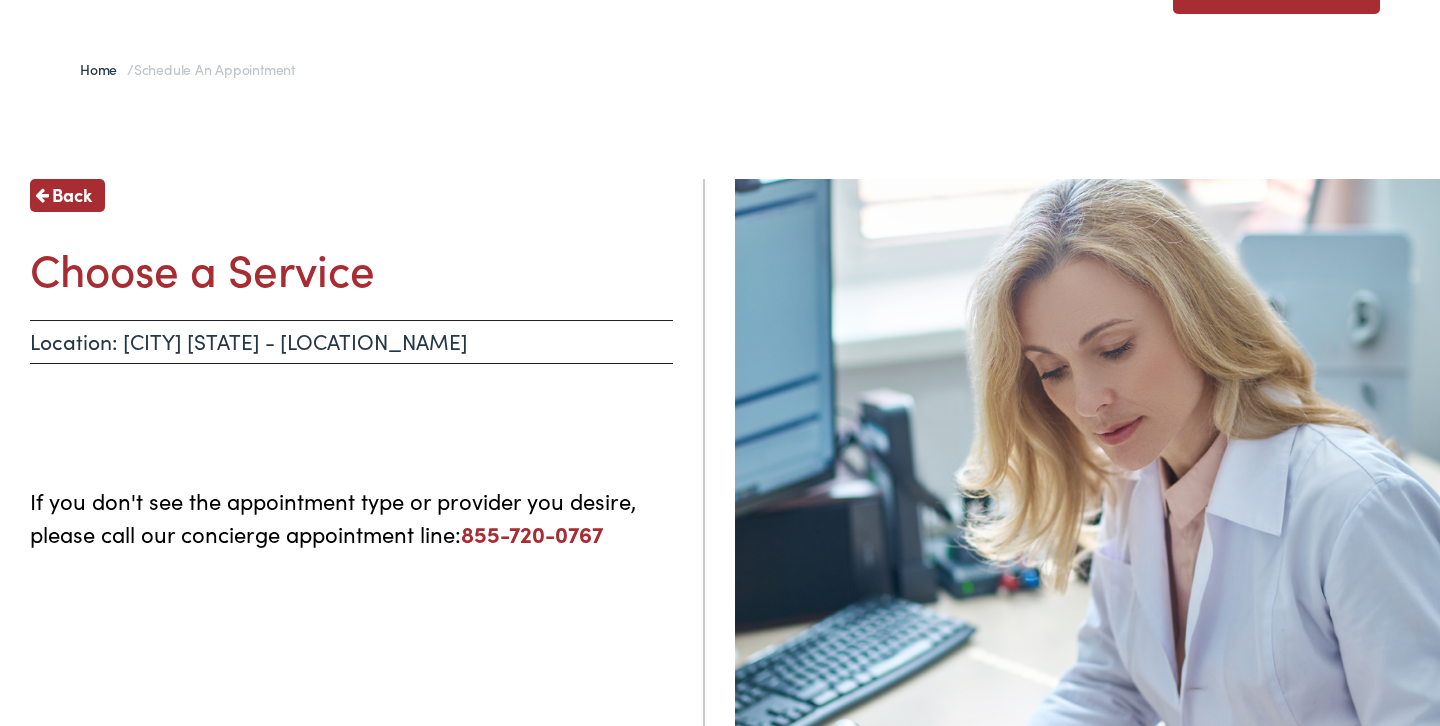 scroll, scrollTop: 89, scrollLeft: 0, axis: vertical 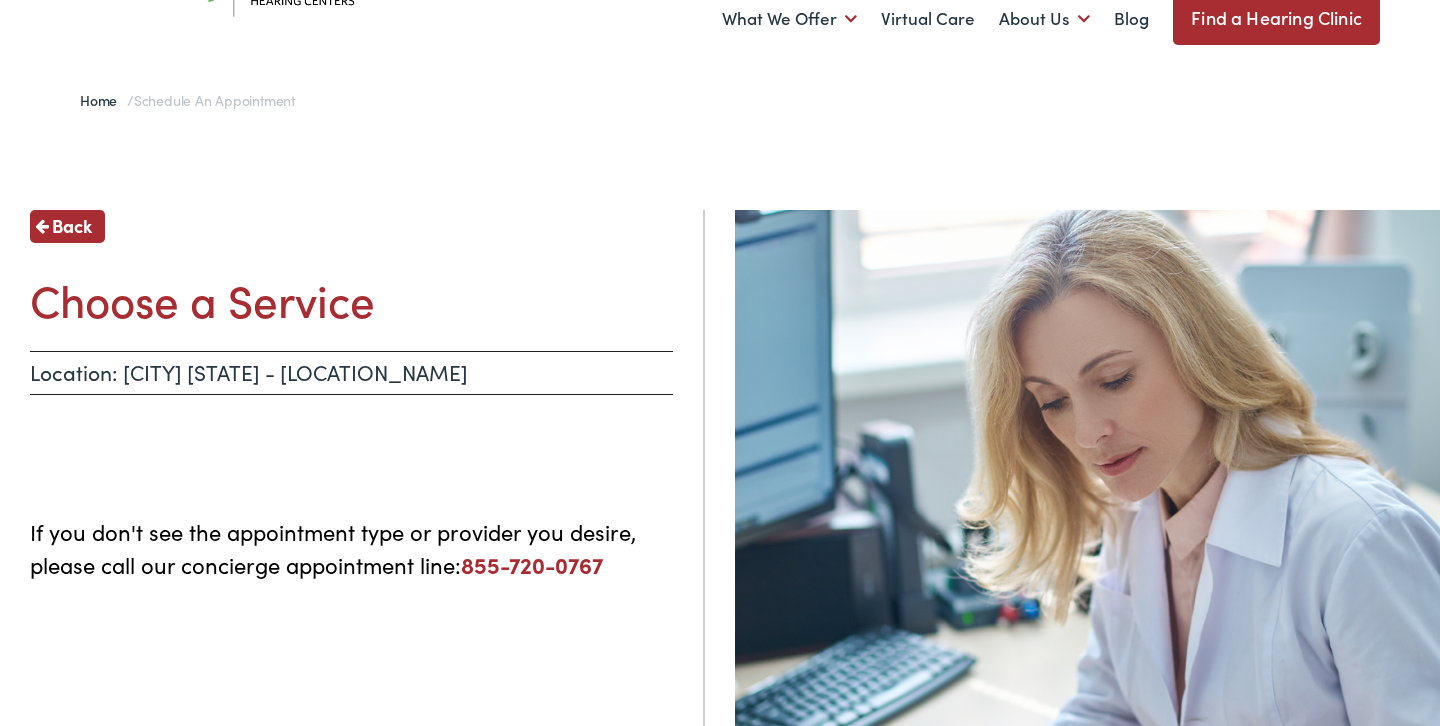 click on "Choose a Service" at bounding box center [351, 299] 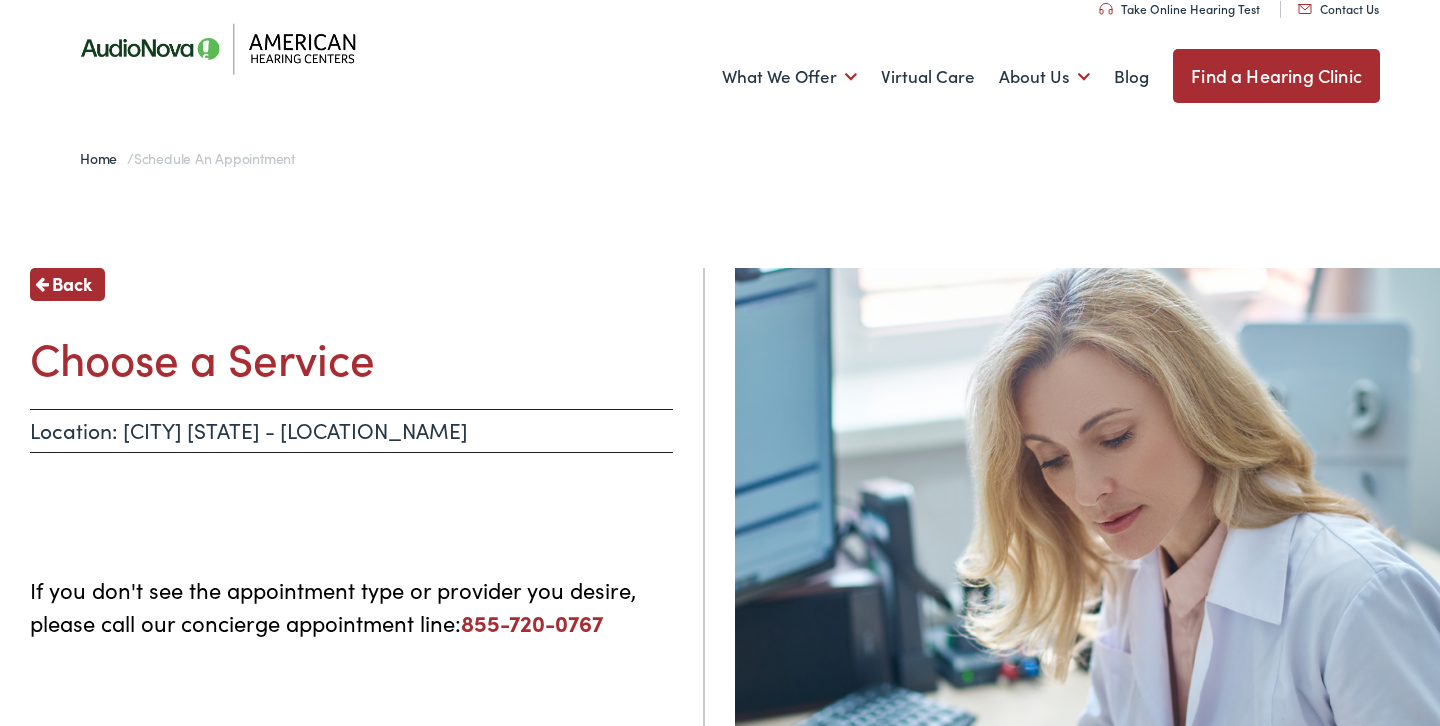 scroll, scrollTop: 28, scrollLeft: 0, axis: vertical 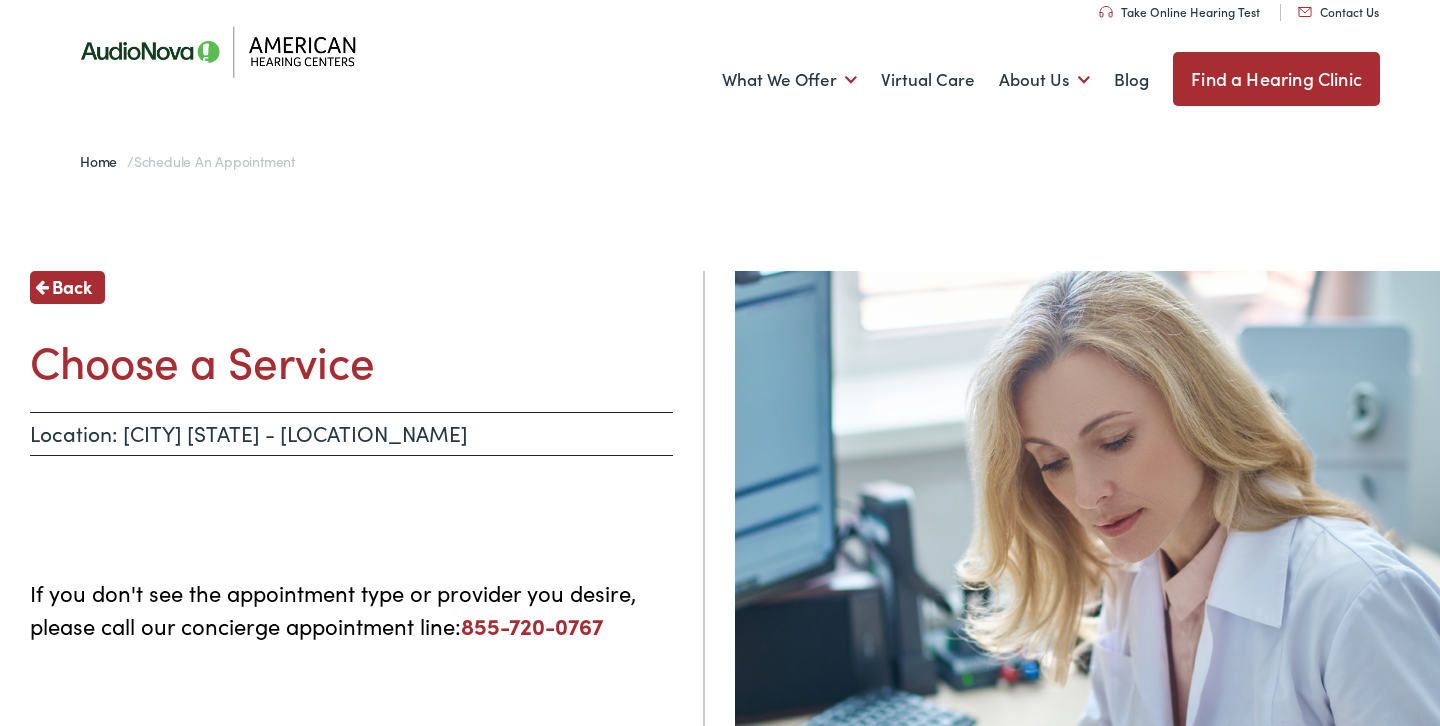 click on "Find a Hearing Clinic" at bounding box center (1276, 79) 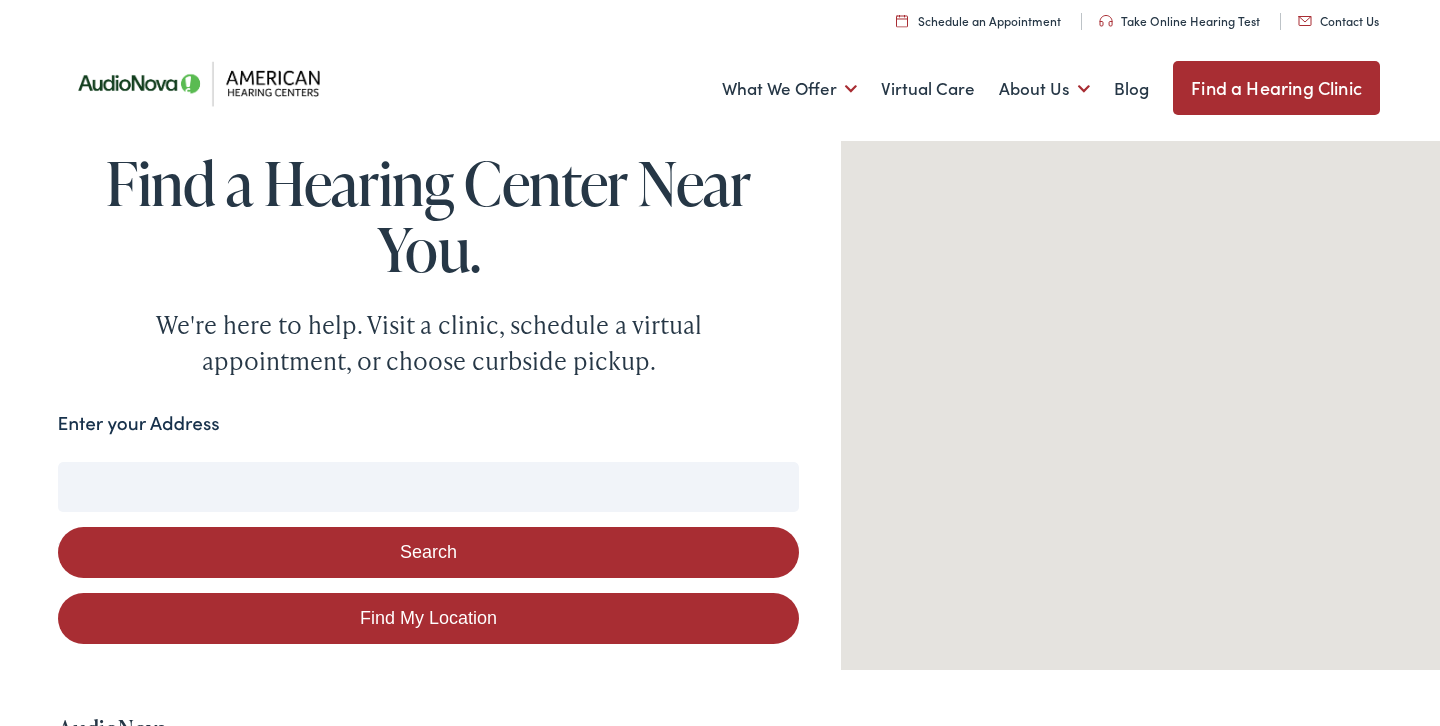 scroll, scrollTop: 0, scrollLeft: 0, axis: both 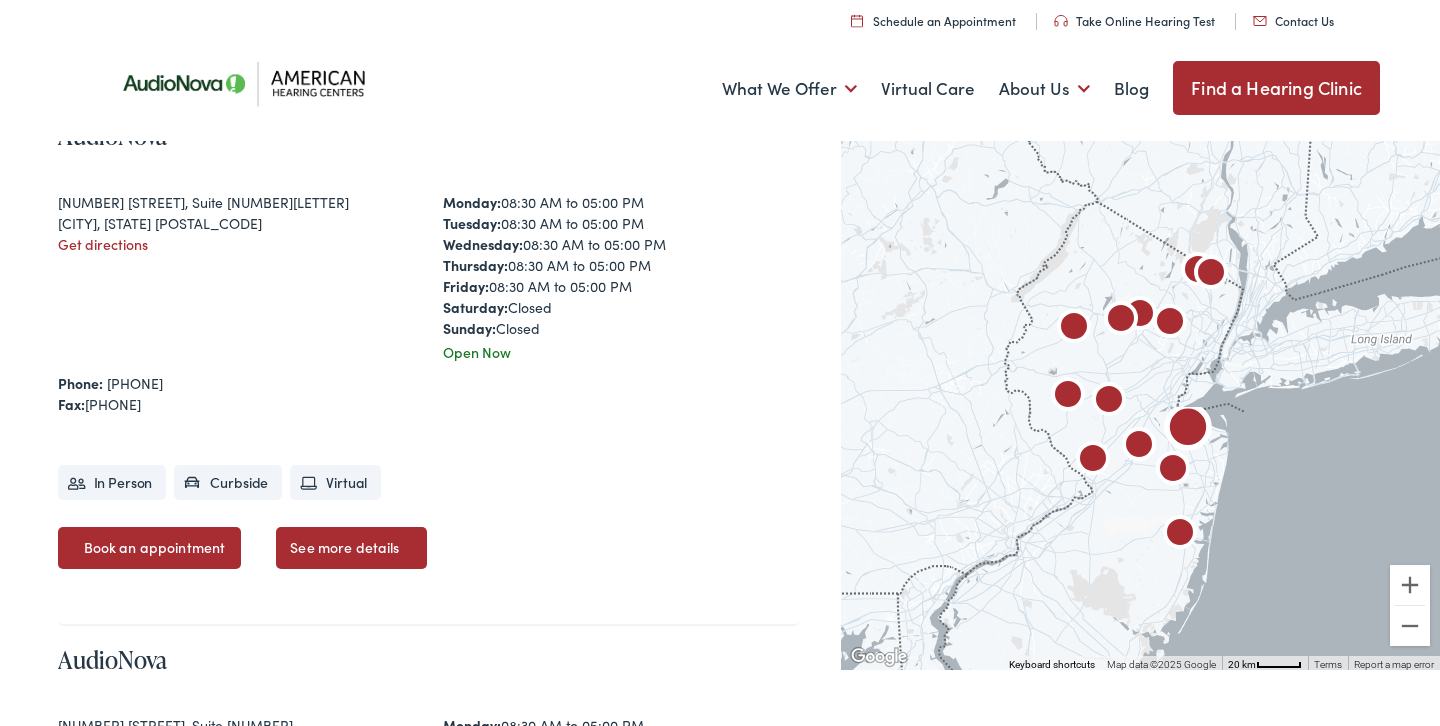 click on "Book an appointment" at bounding box center (150, 548) 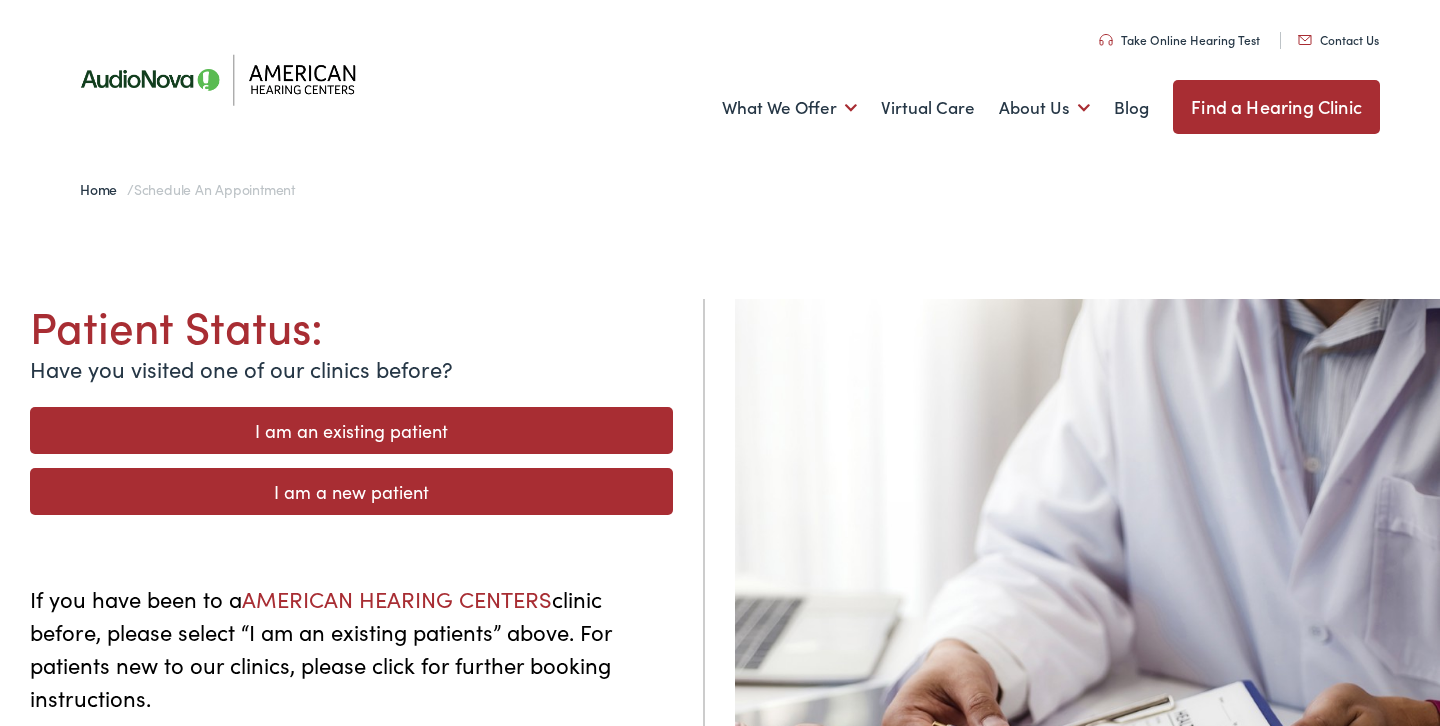 scroll, scrollTop: 0, scrollLeft: 0, axis: both 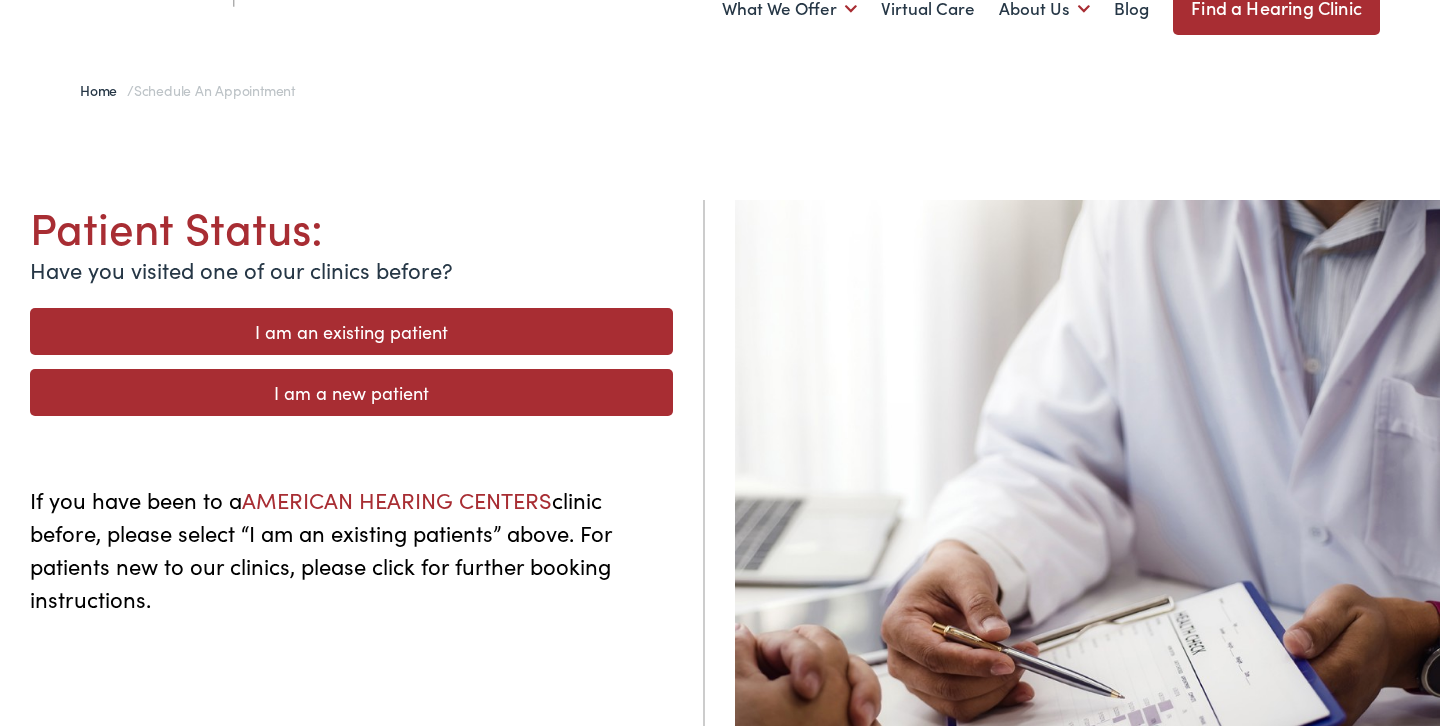 click on "I am a new patient" at bounding box center (351, 392) 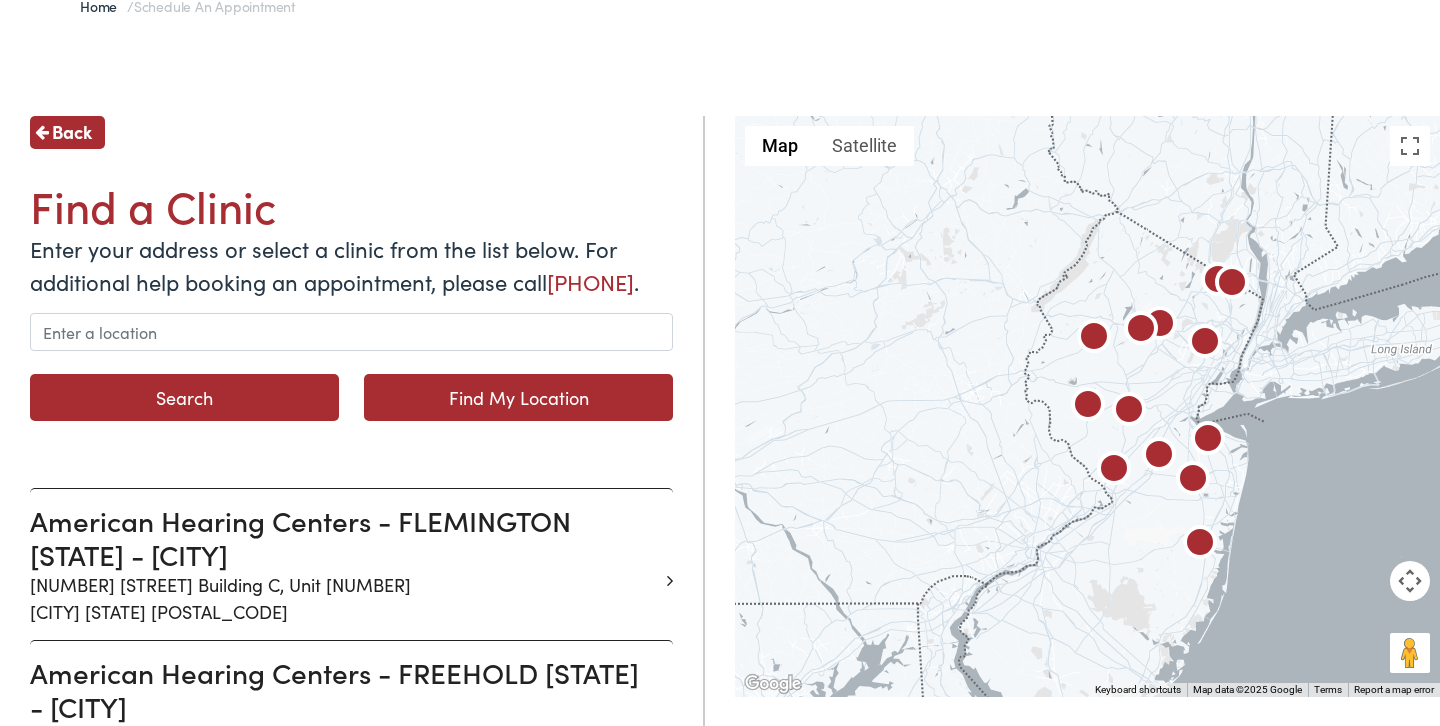 scroll, scrollTop: 196, scrollLeft: 0, axis: vertical 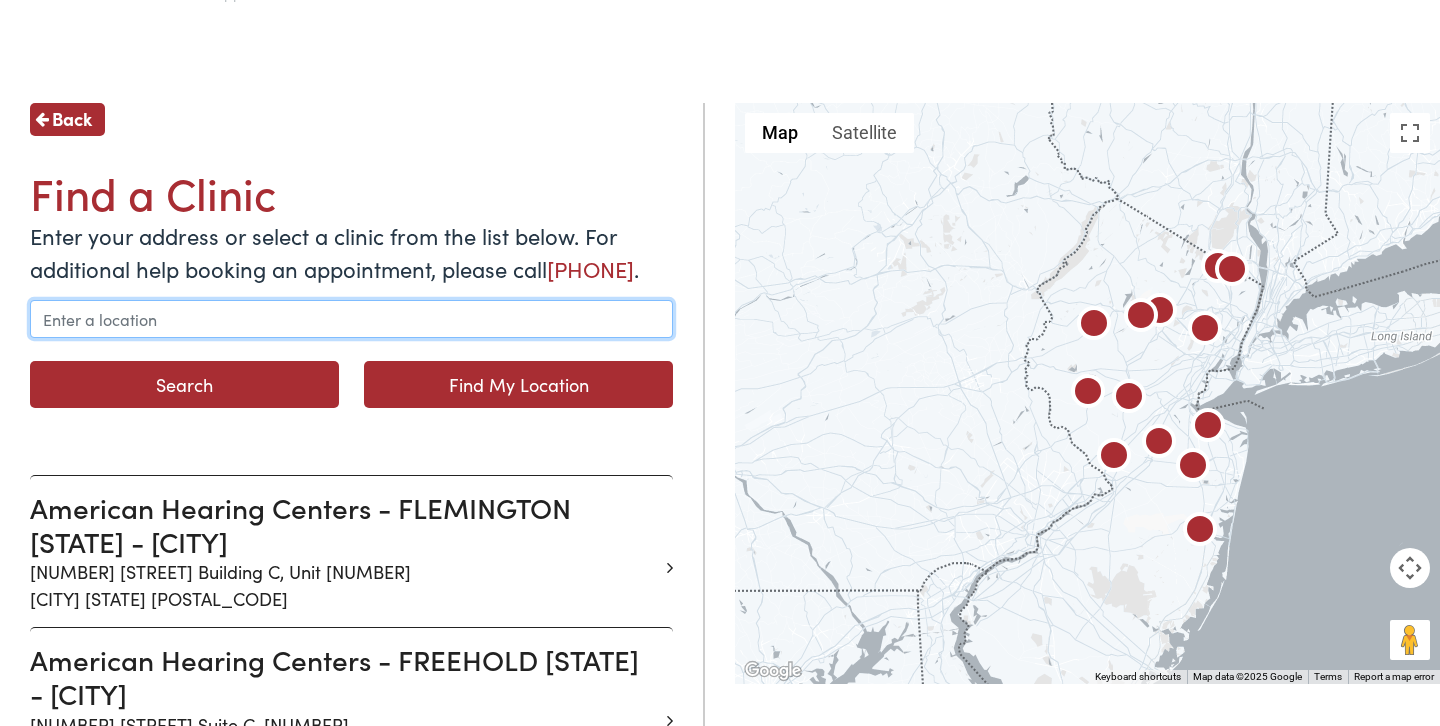 click at bounding box center (351, 319) 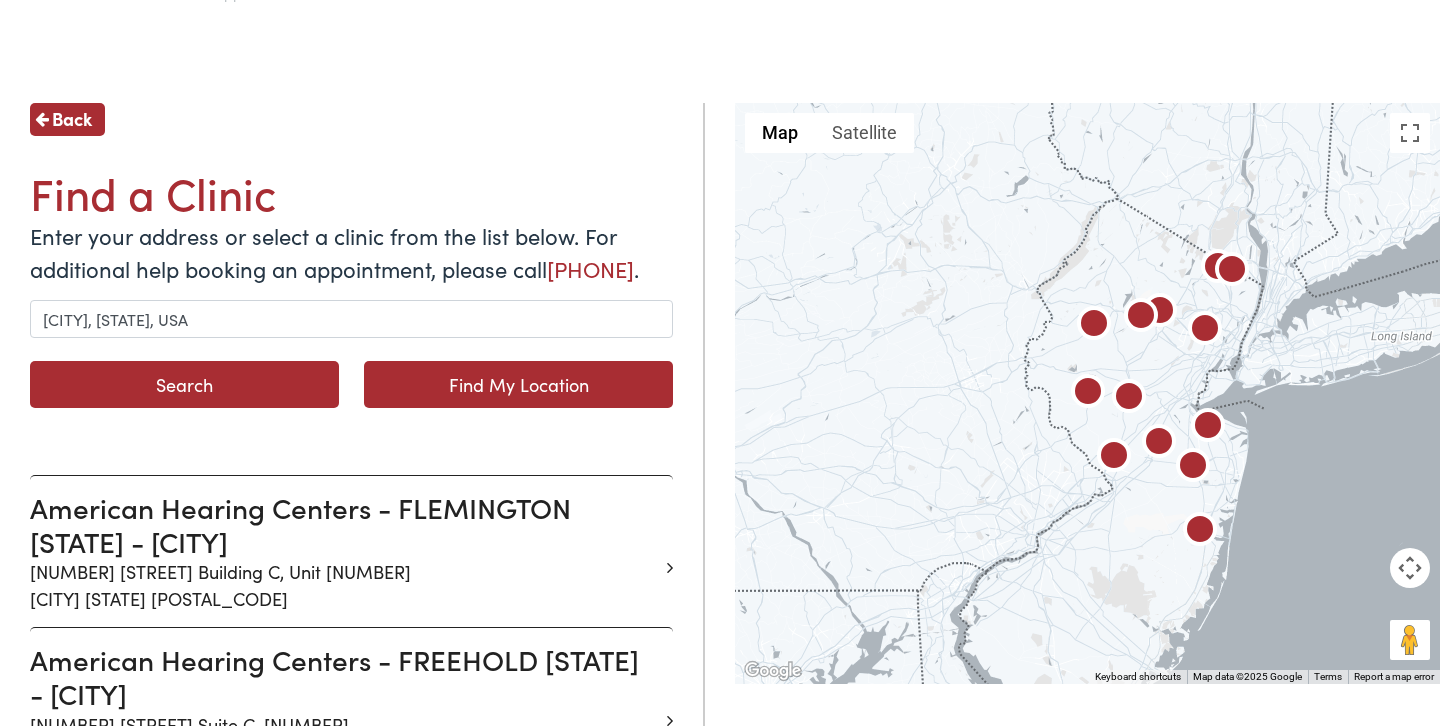 click on "Find My Location" at bounding box center (518, 384) 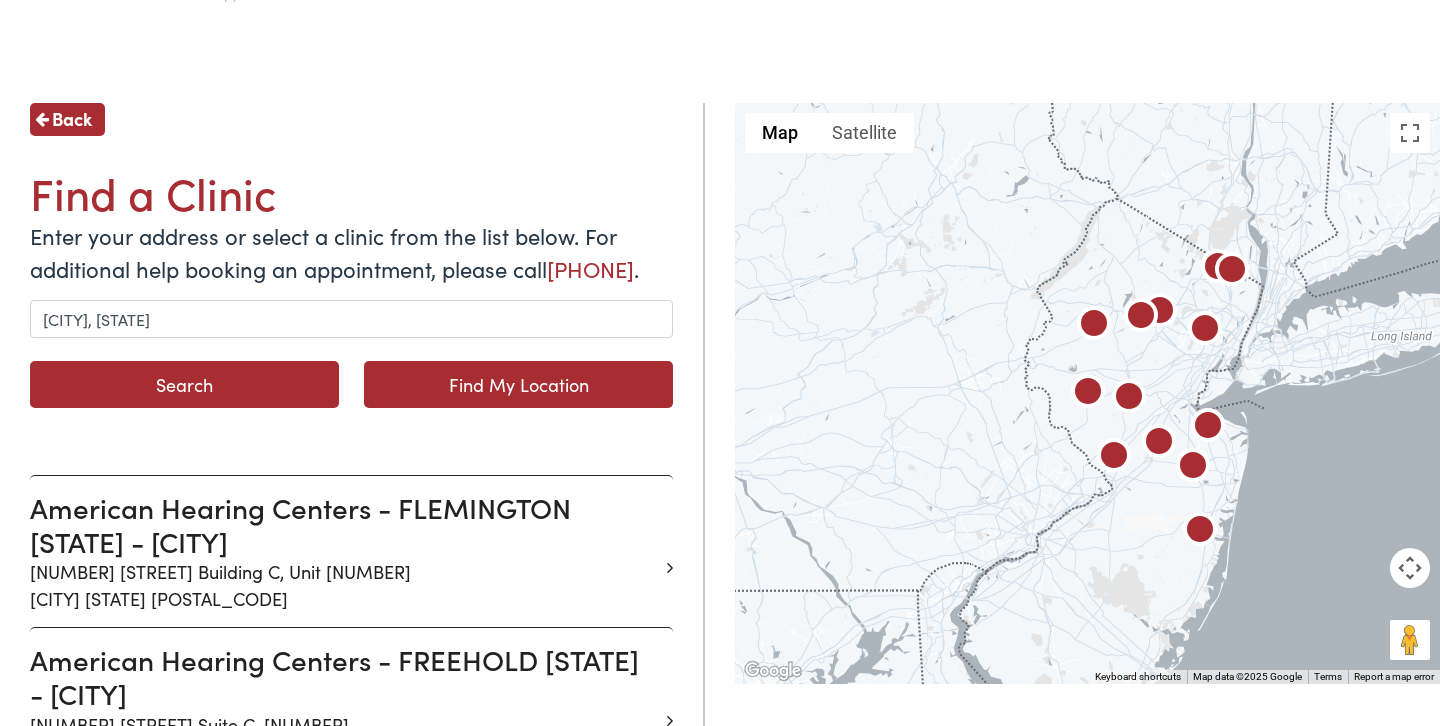 click on "Find My Location" at bounding box center [518, 384] 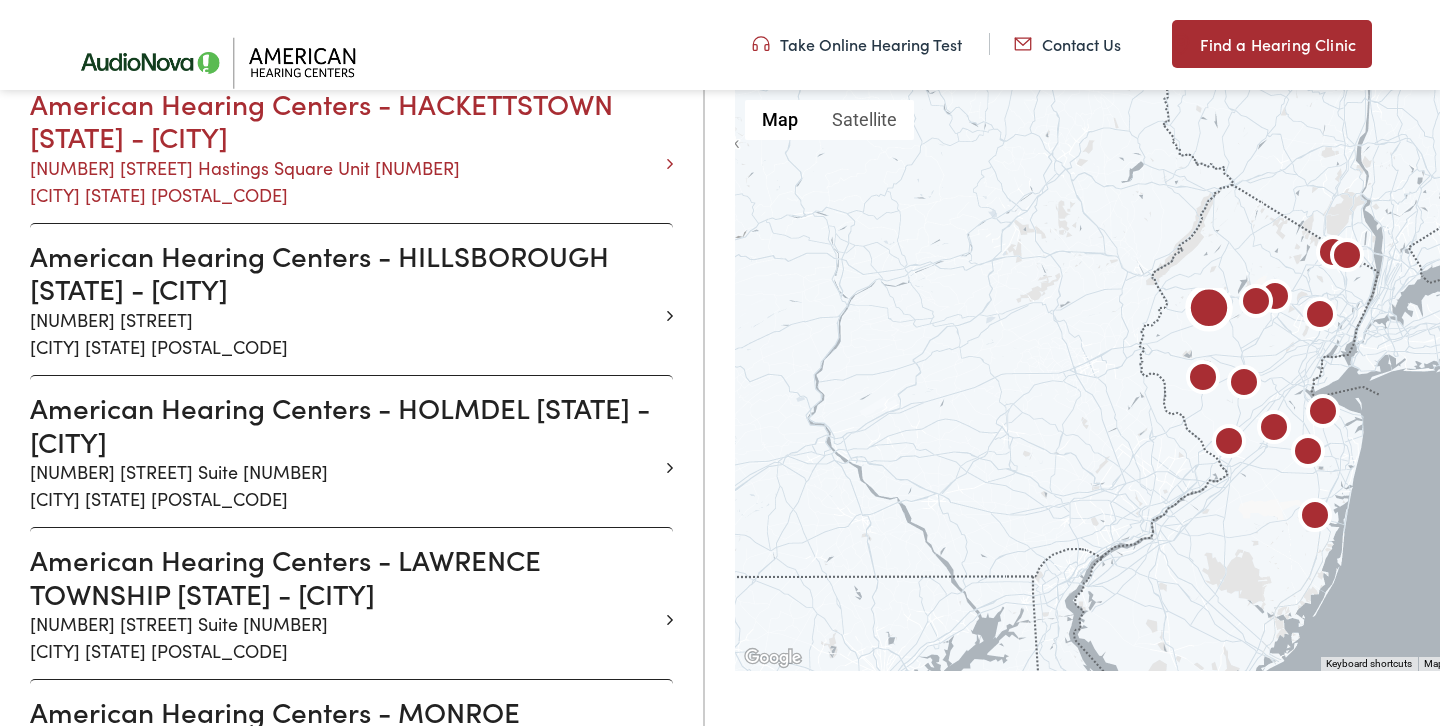 scroll, scrollTop: 899, scrollLeft: 0, axis: vertical 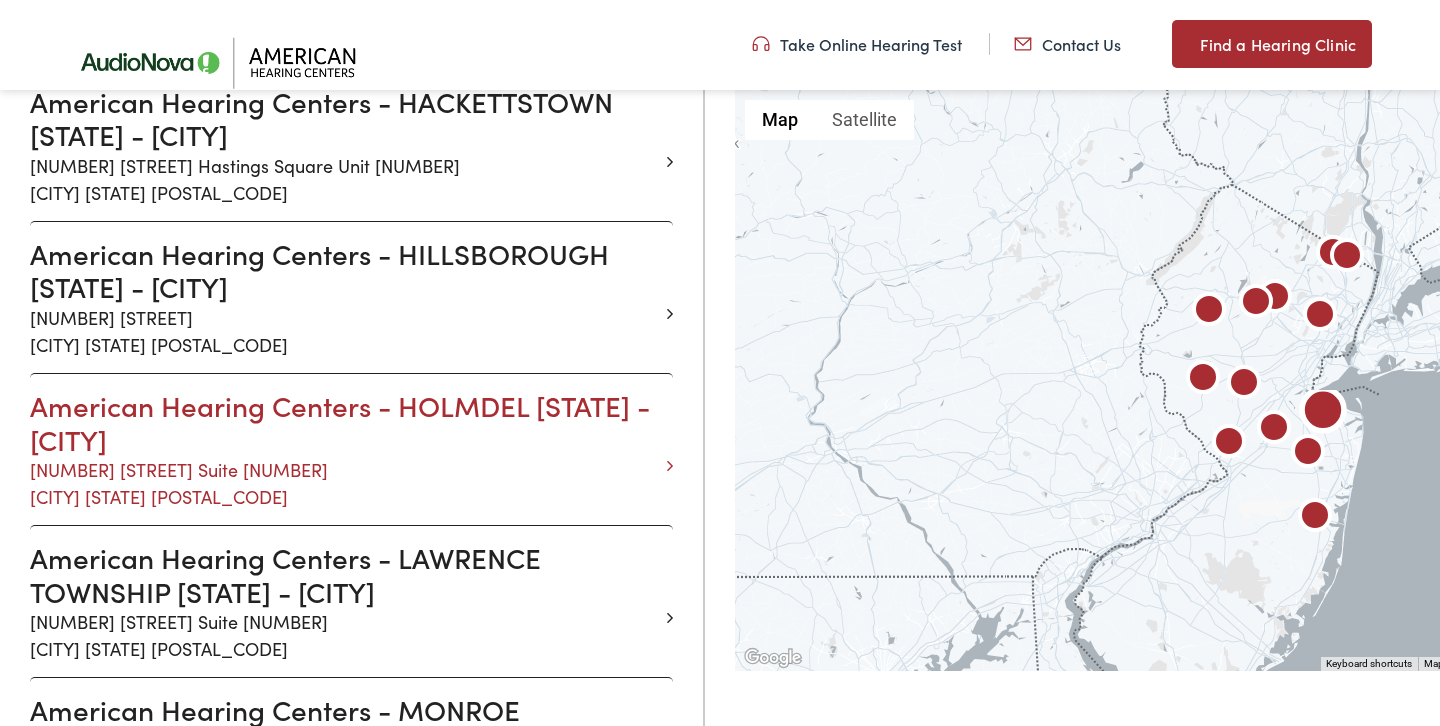 click on "American Hearing Centers - HOLMDEL NJ - N BEERS" at bounding box center (344, 422) 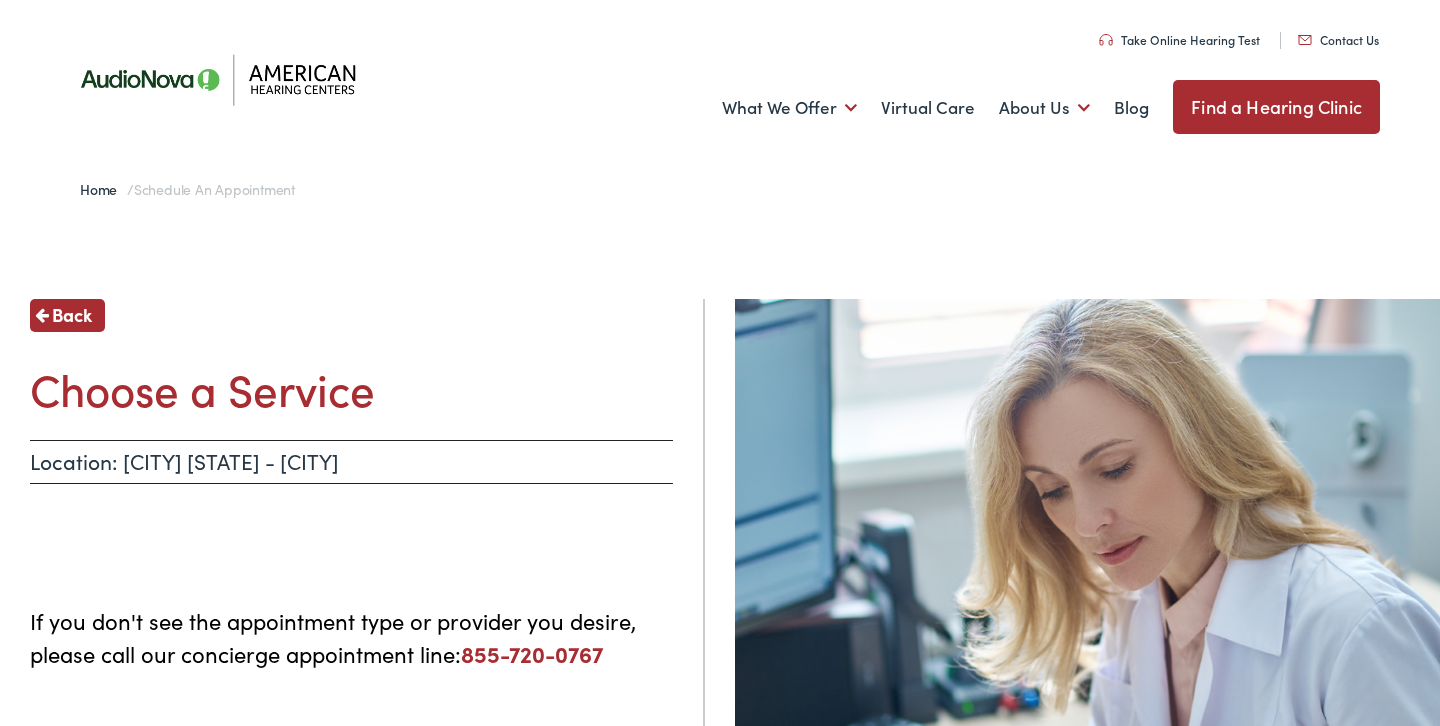 scroll, scrollTop: 0, scrollLeft: 0, axis: both 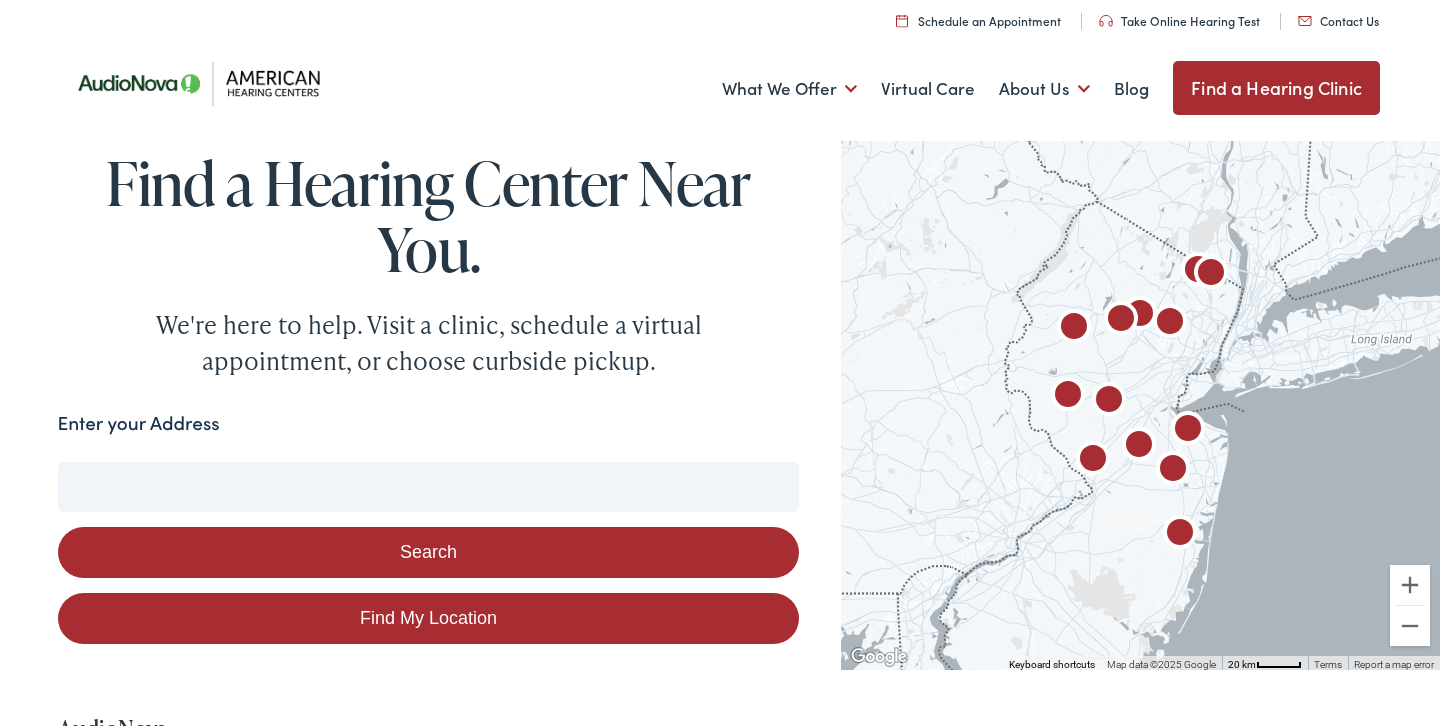 click on "Schedule an Appointment" at bounding box center (978, 20) 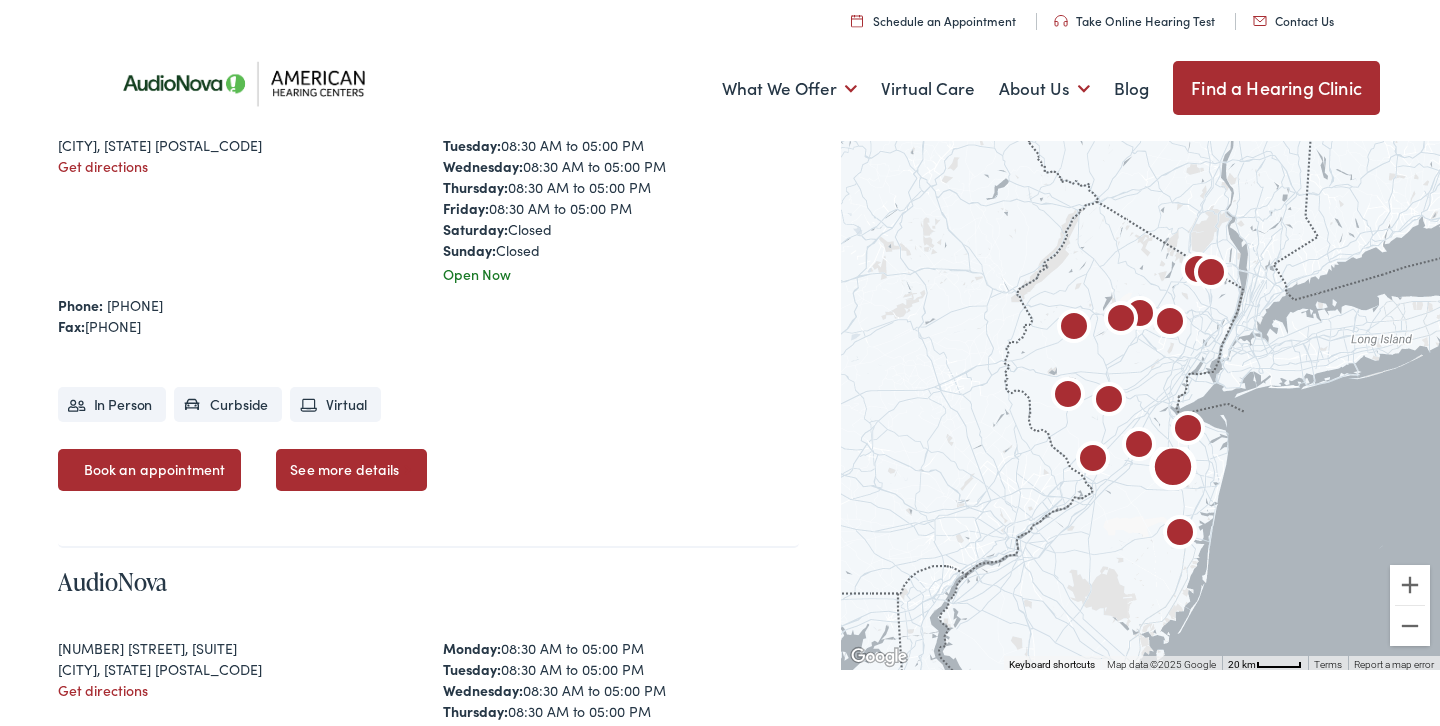 scroll, scrollTop: 1195, scrollLeft: 0, axis: vertical 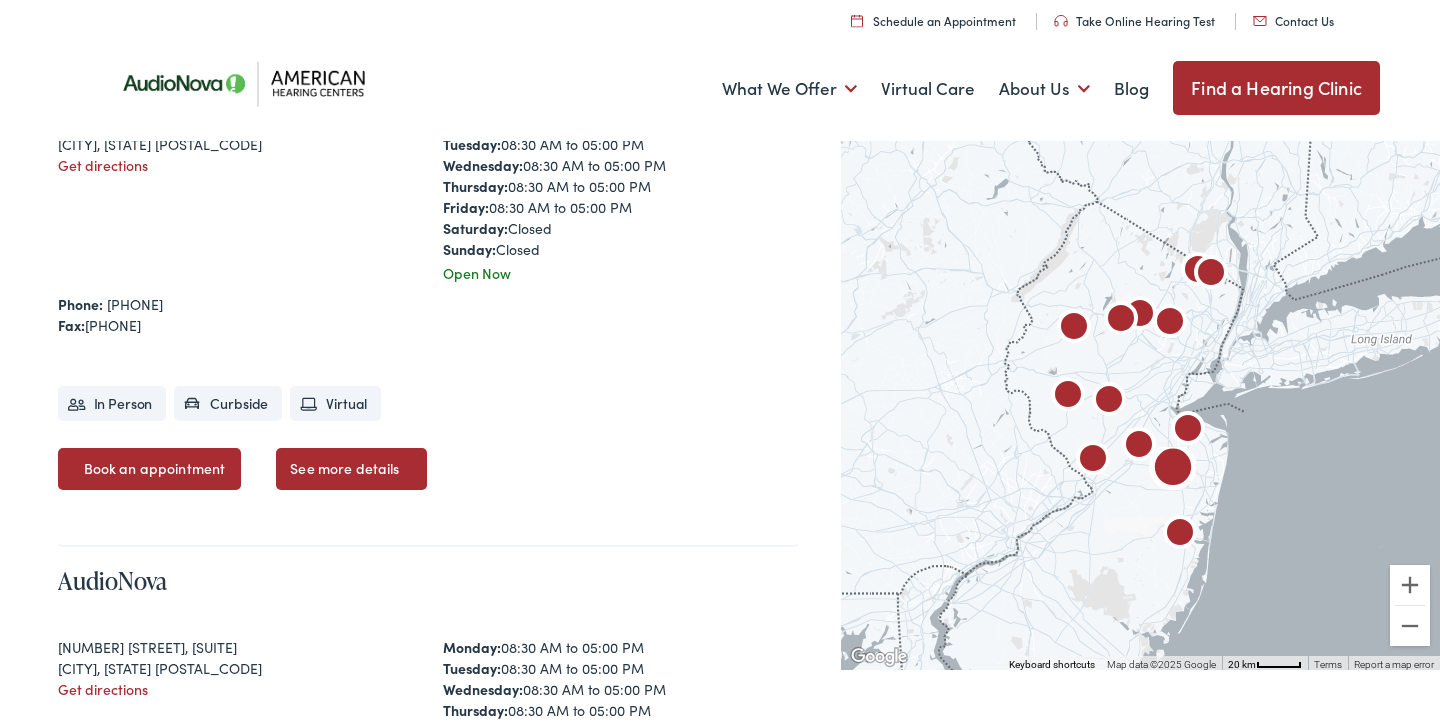 click on "Book an appointment" at bounding box center [150, 469] 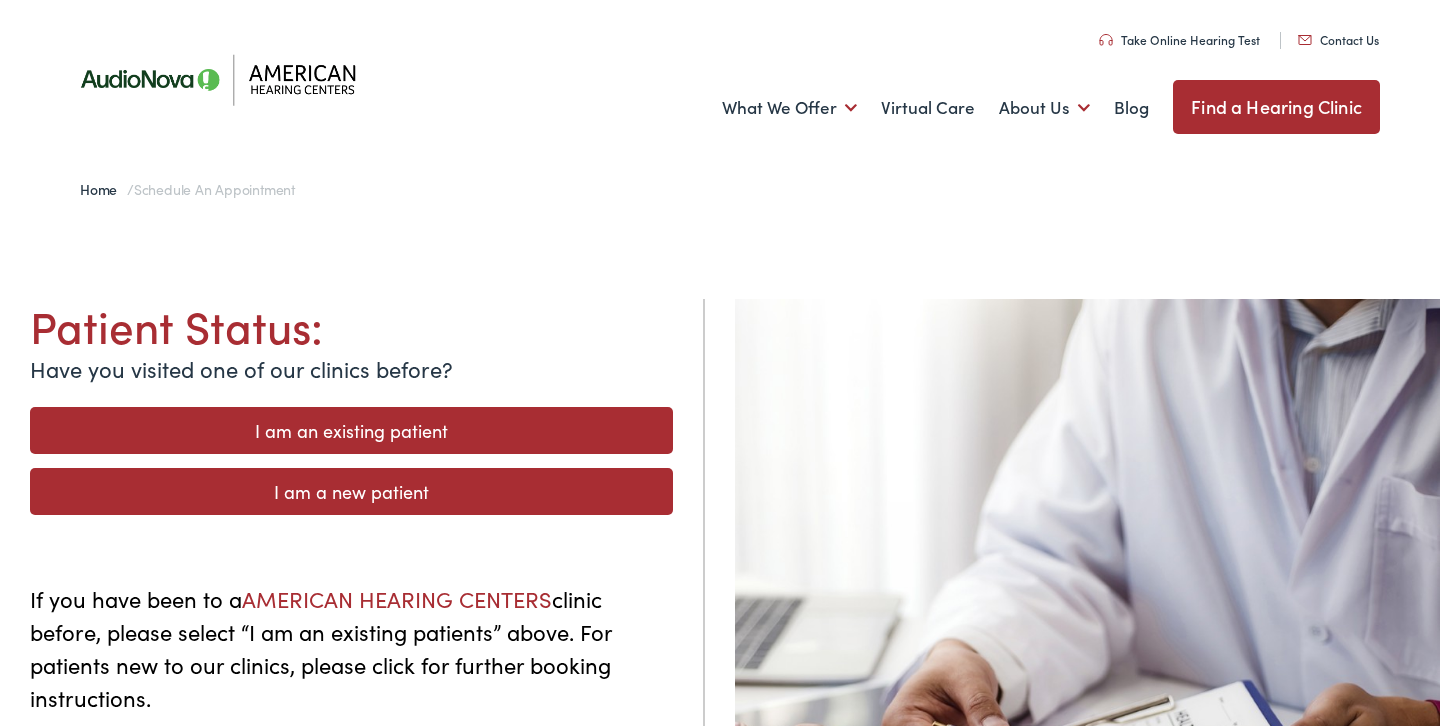 scroll, scrollTop: 0, scrollLeft: 0, axis: both 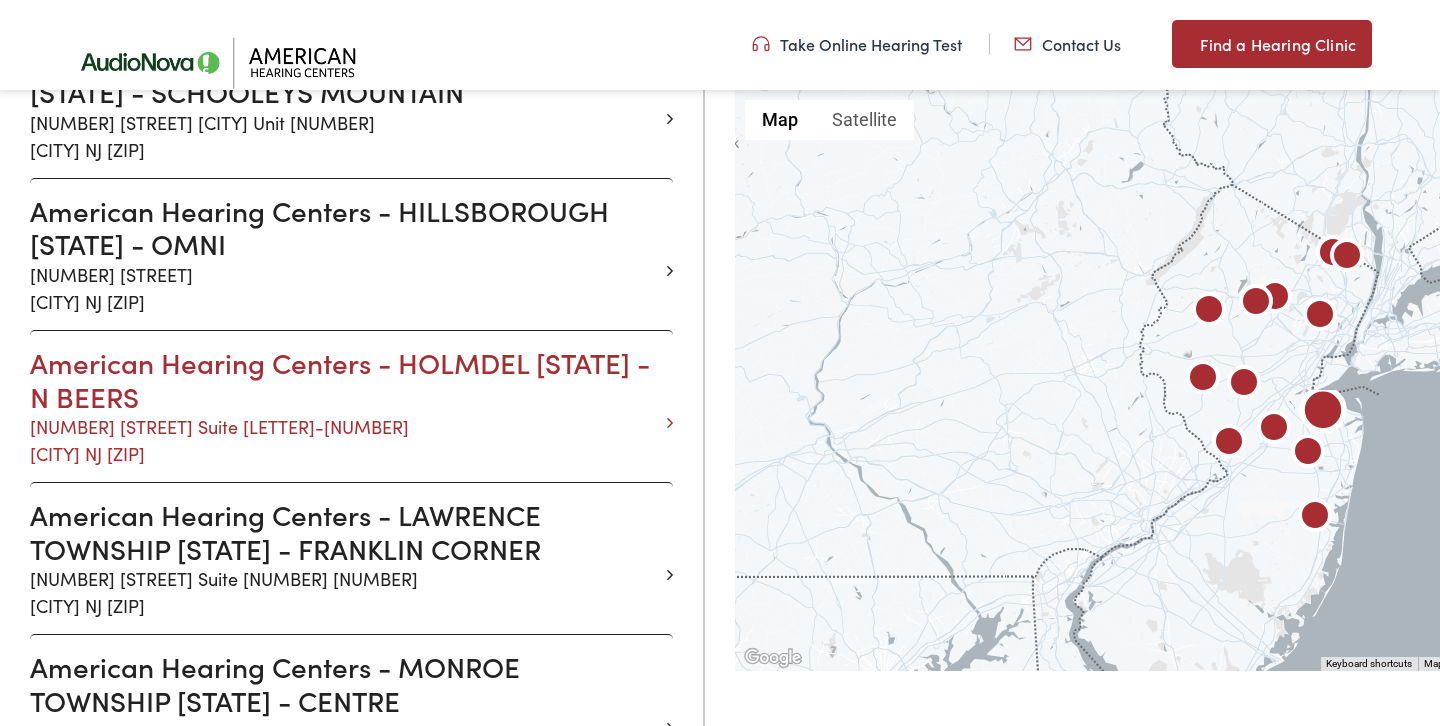 click on "American Hearing Centers - HOLMDEL [STATE] - N BEERS" at bounding box center (344, 379) 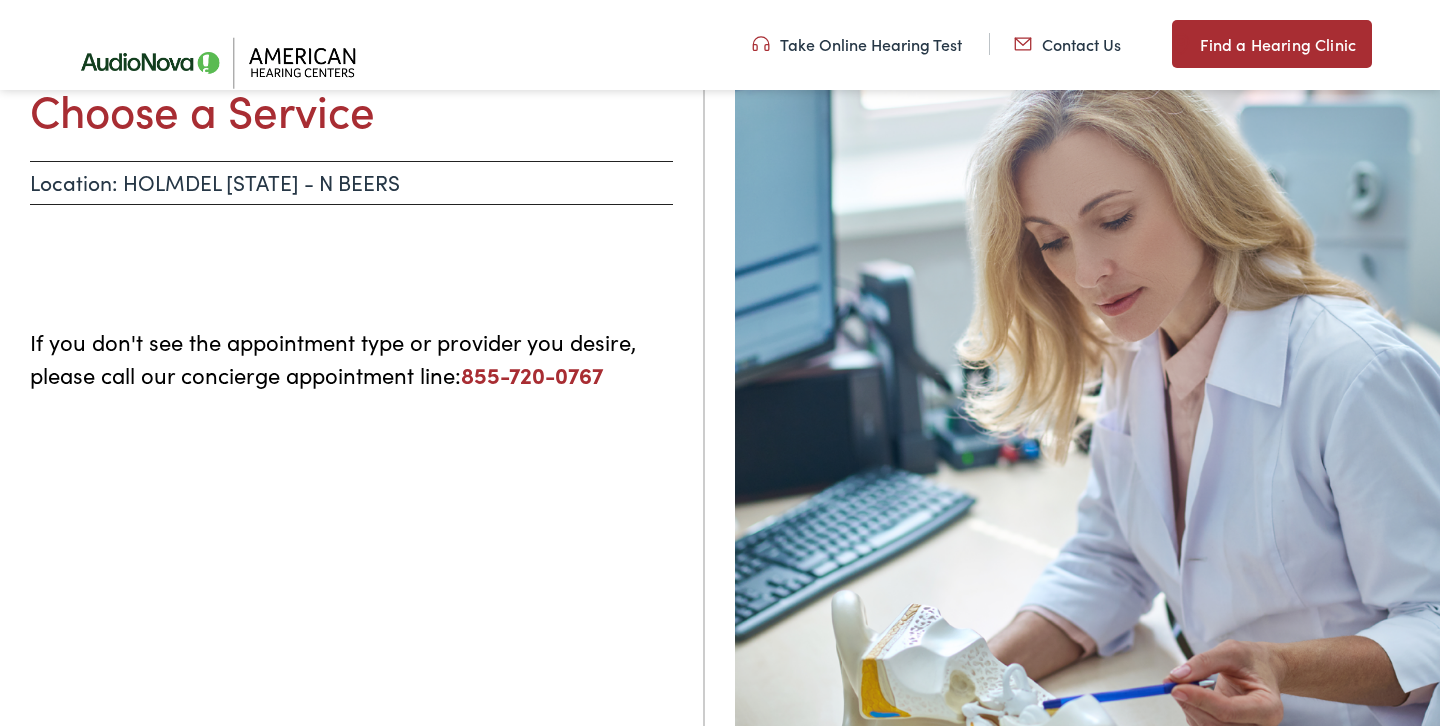 scroll, scrollTop: 259, scrollLeft: 0, axis: vertical 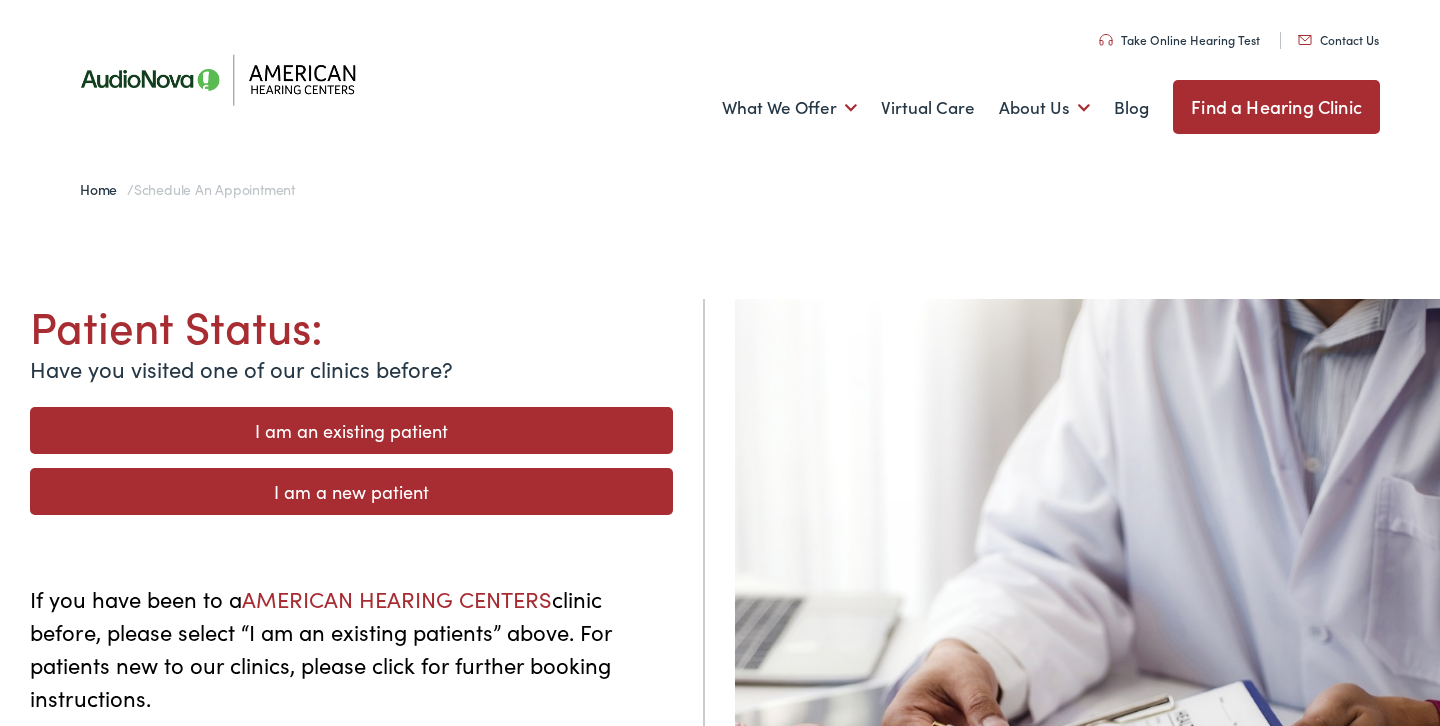click on "I am a new patient" at bounding box center [351, 491] 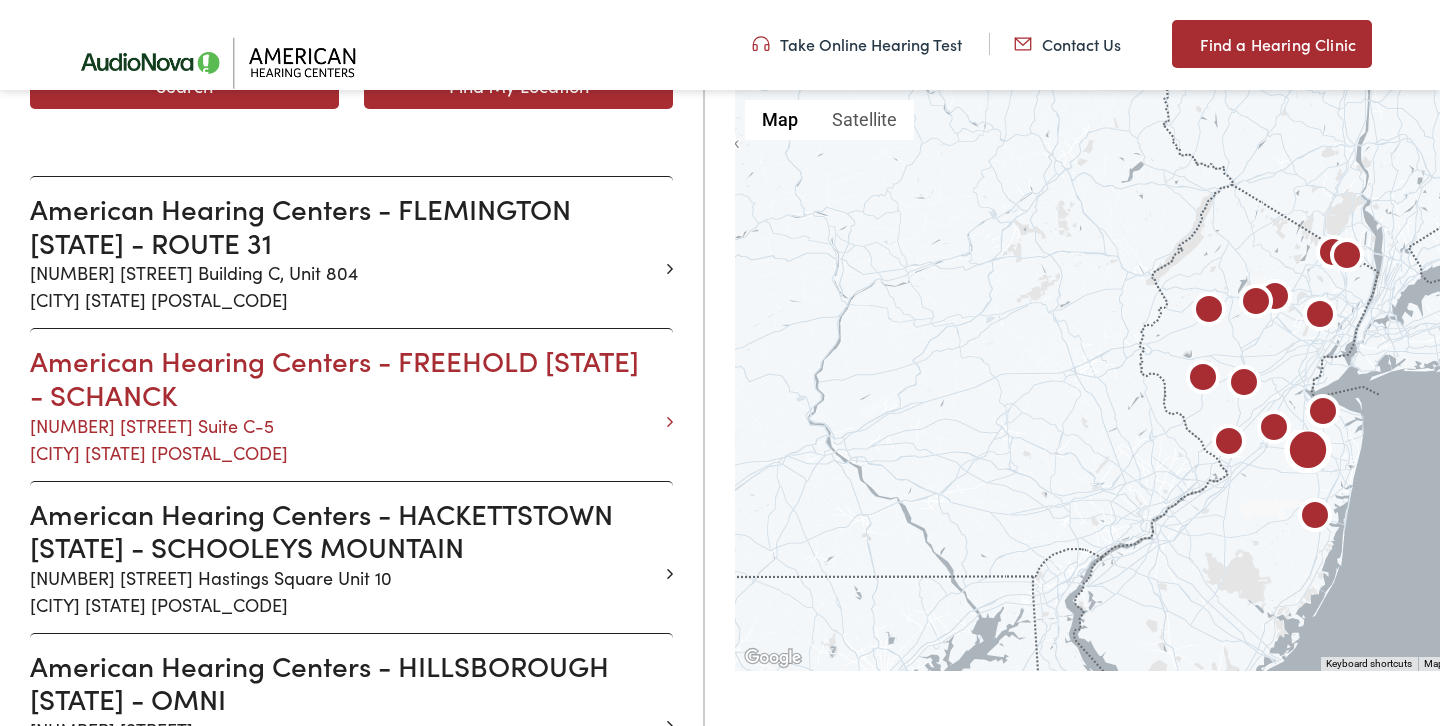 scroll, scrollTop: 503, scrollLeft: 0, axis: vertical 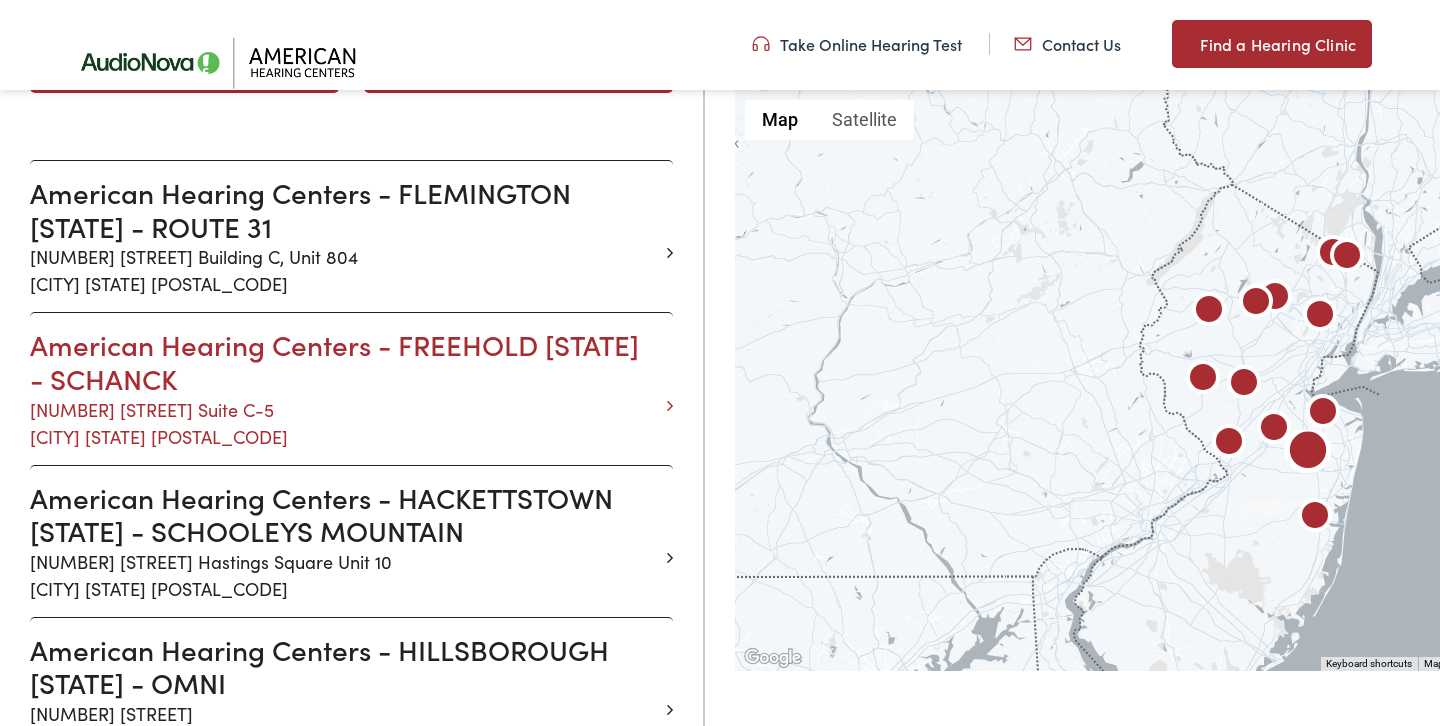 click on "American Hearing Centers - FREEHOLD [STATE] - SCHANCK" at bounding box center (344, 361) 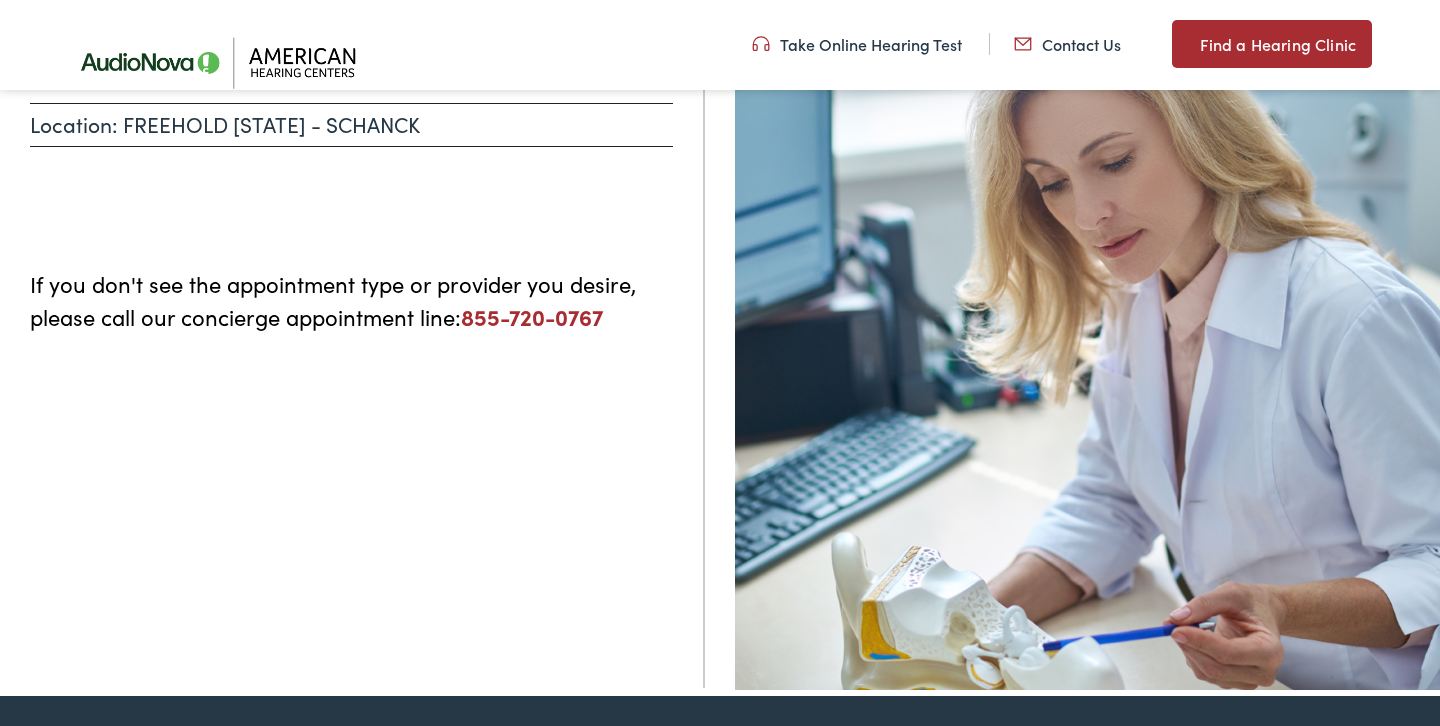 scroll, scrollTop: 360, scrollLeft: 0, axis: vertical 